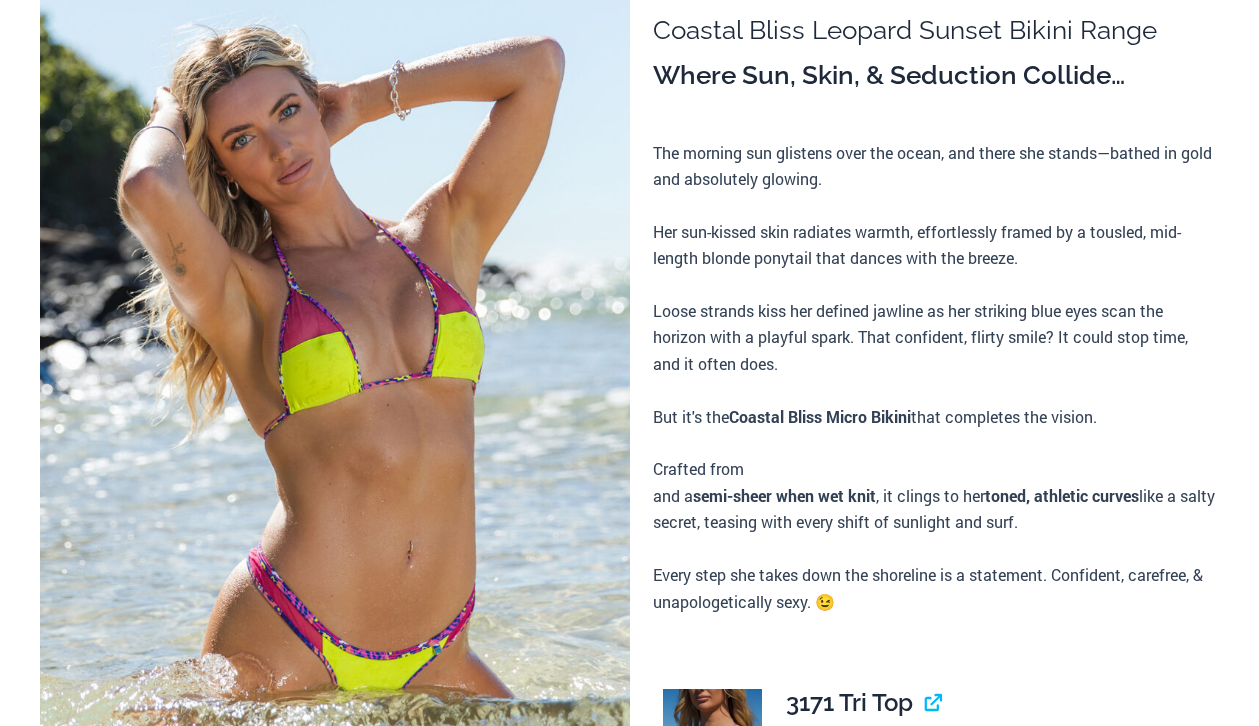 scroll, scrollTop: 293, scrollLeft: 0, axis: vertical 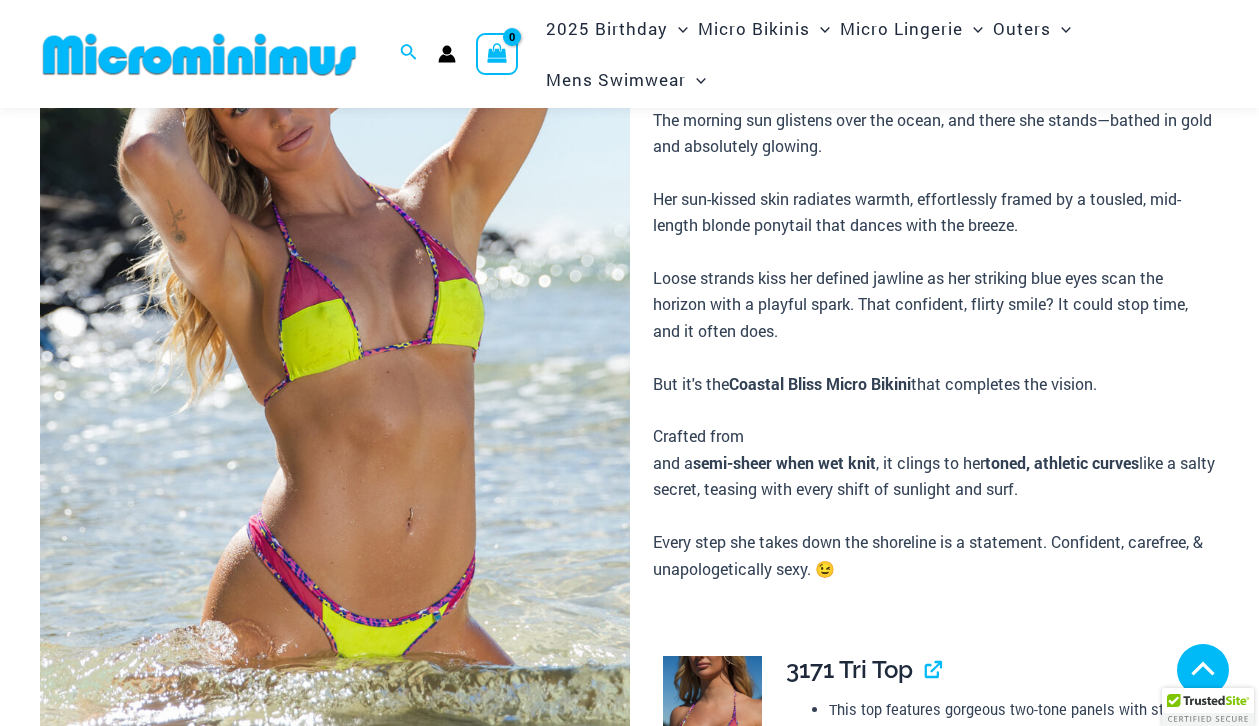 click at bounding box center [334, 975] 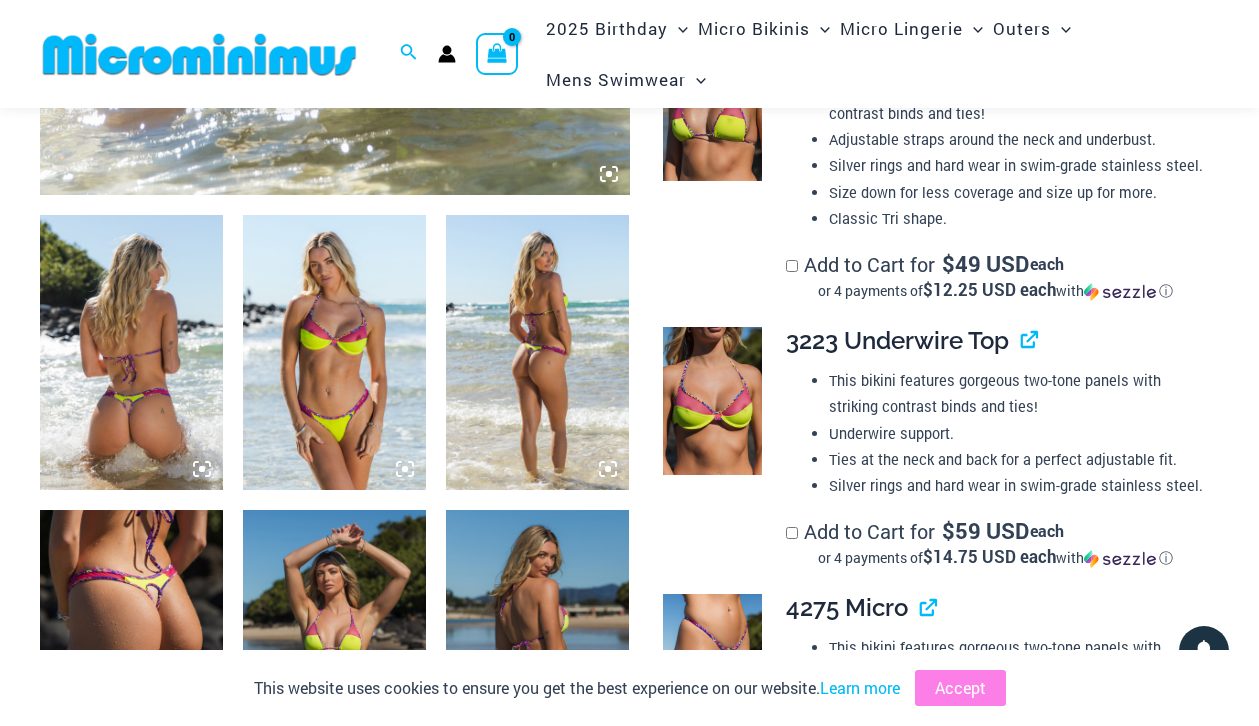 scroll, scrollTop: 1384, scrollLeft: 0, axis: vertical 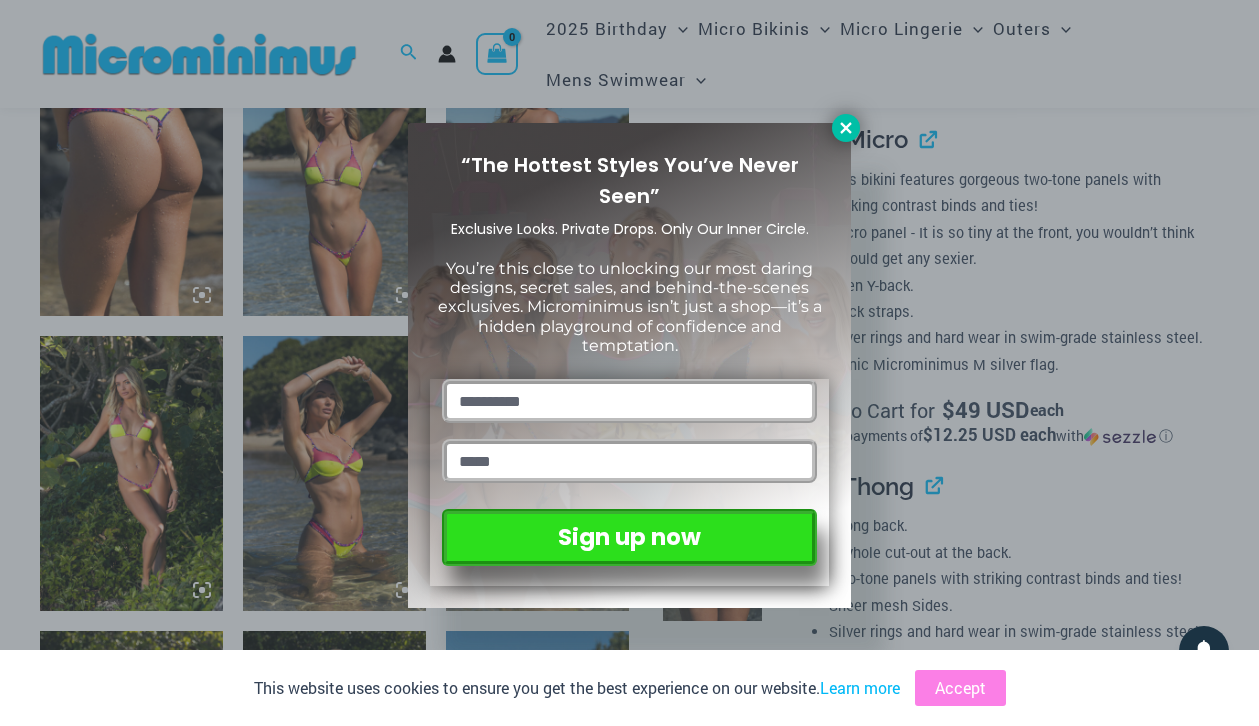 click 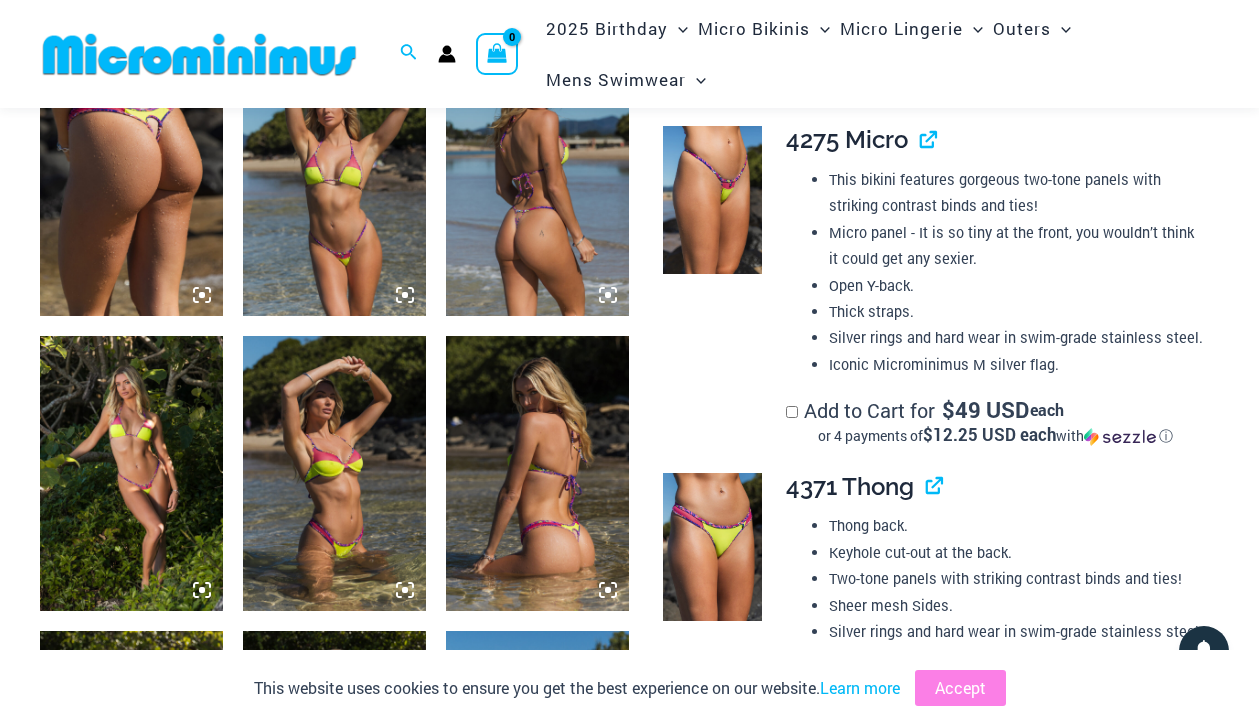 click at bounding box center (334, 473) 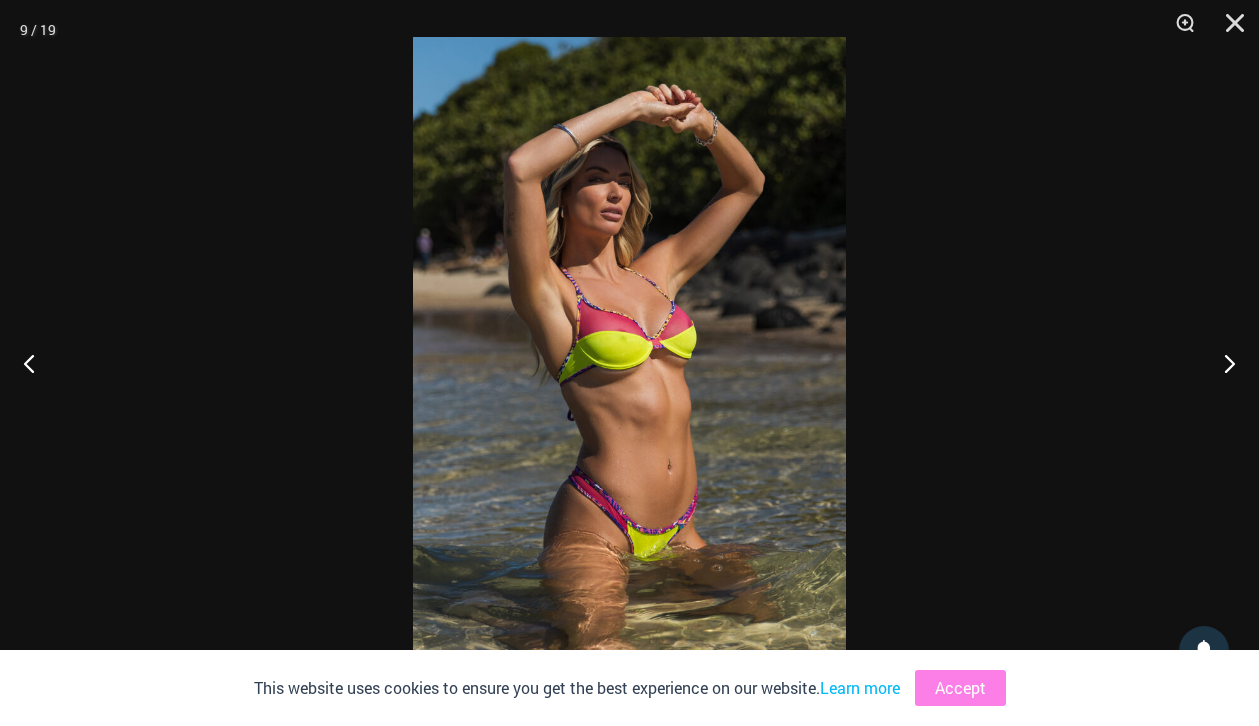 click at bounding box center (629, 362) 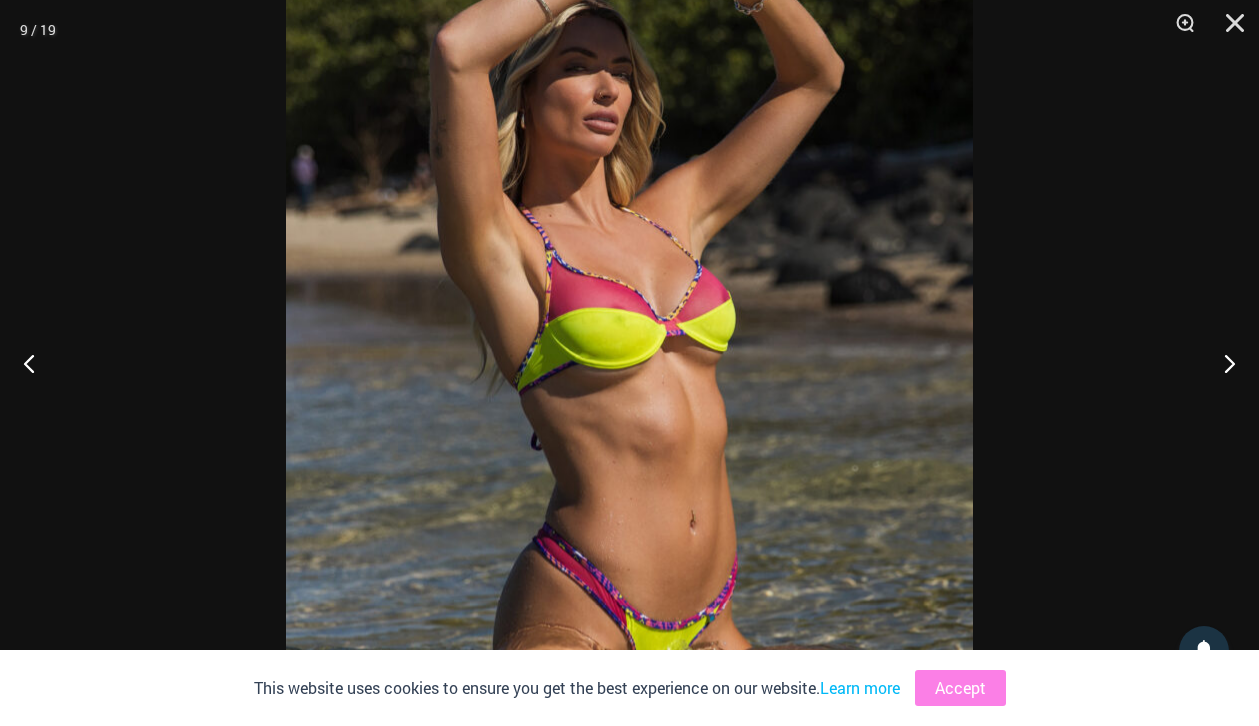 click at bounding box center [629, 357] 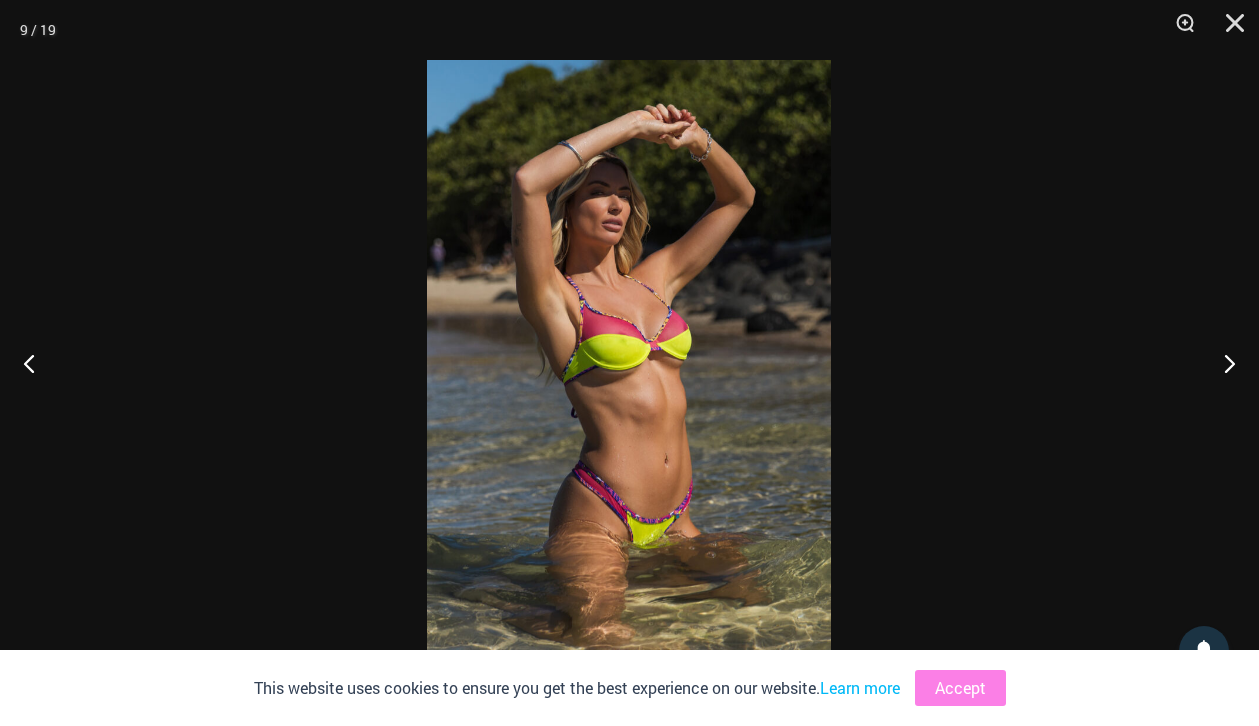 click at bounding box center (629, 363) 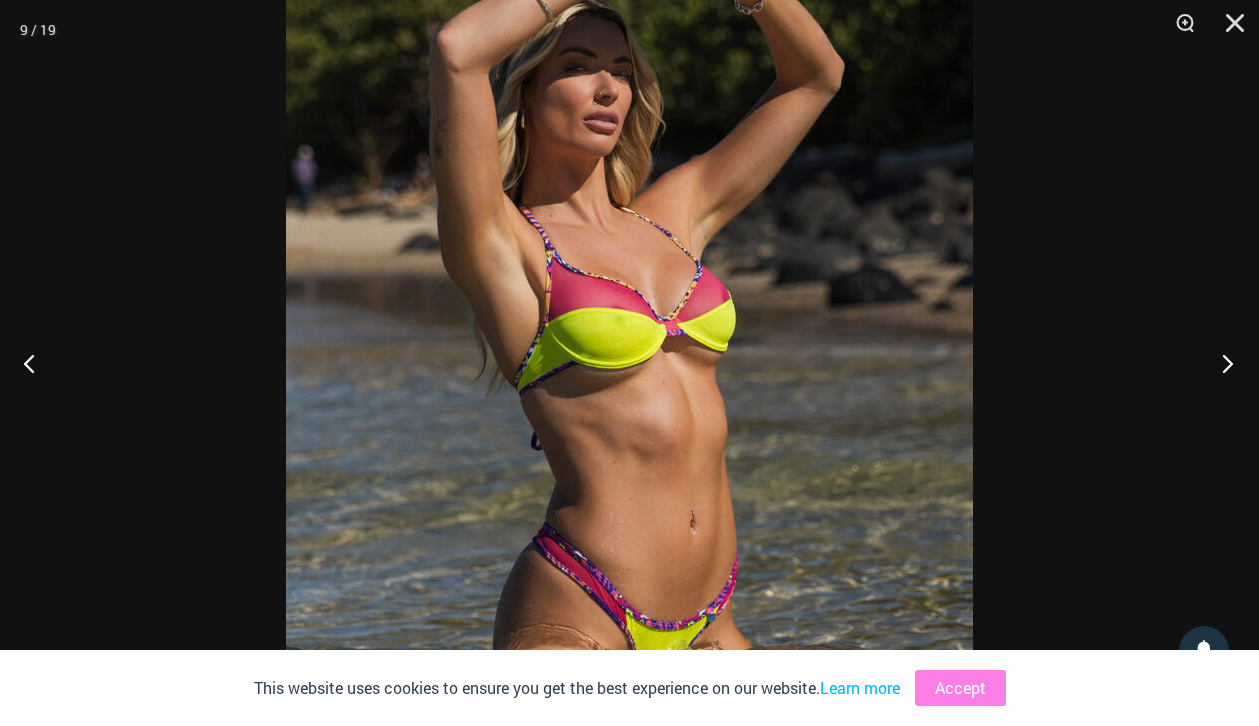 click at bounding box center (1221, 363) 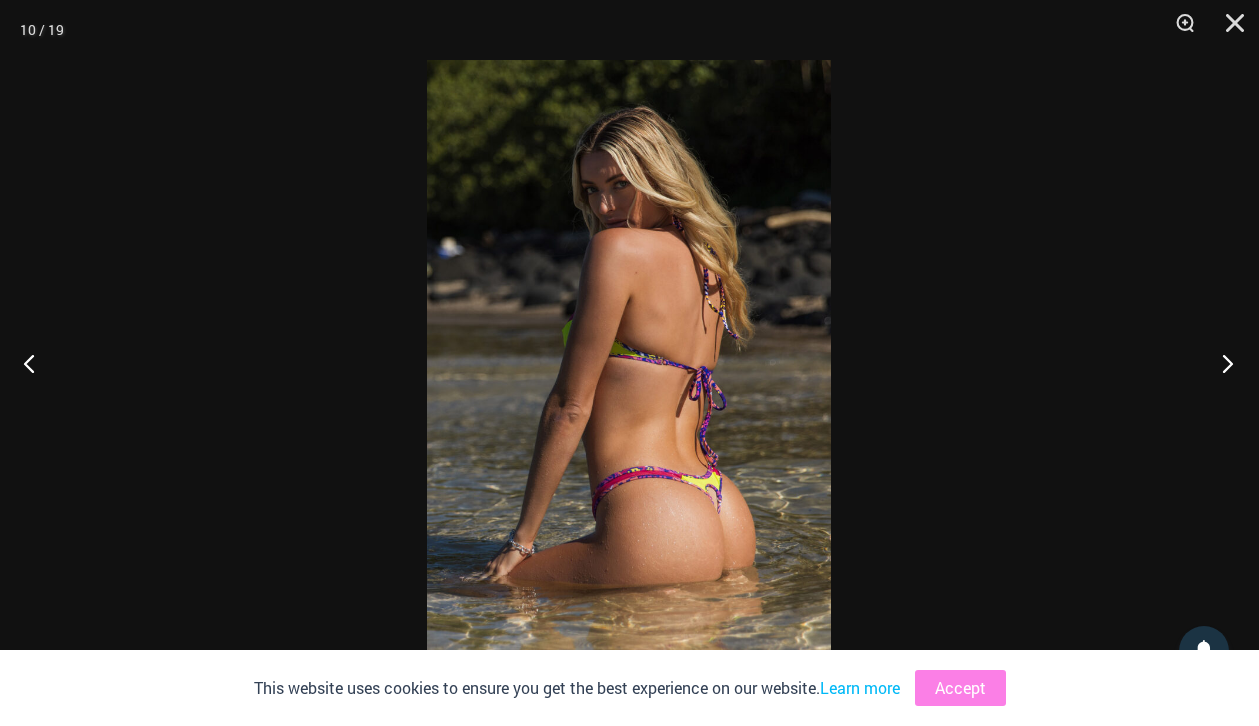 click at bounding box center [1221, 363] 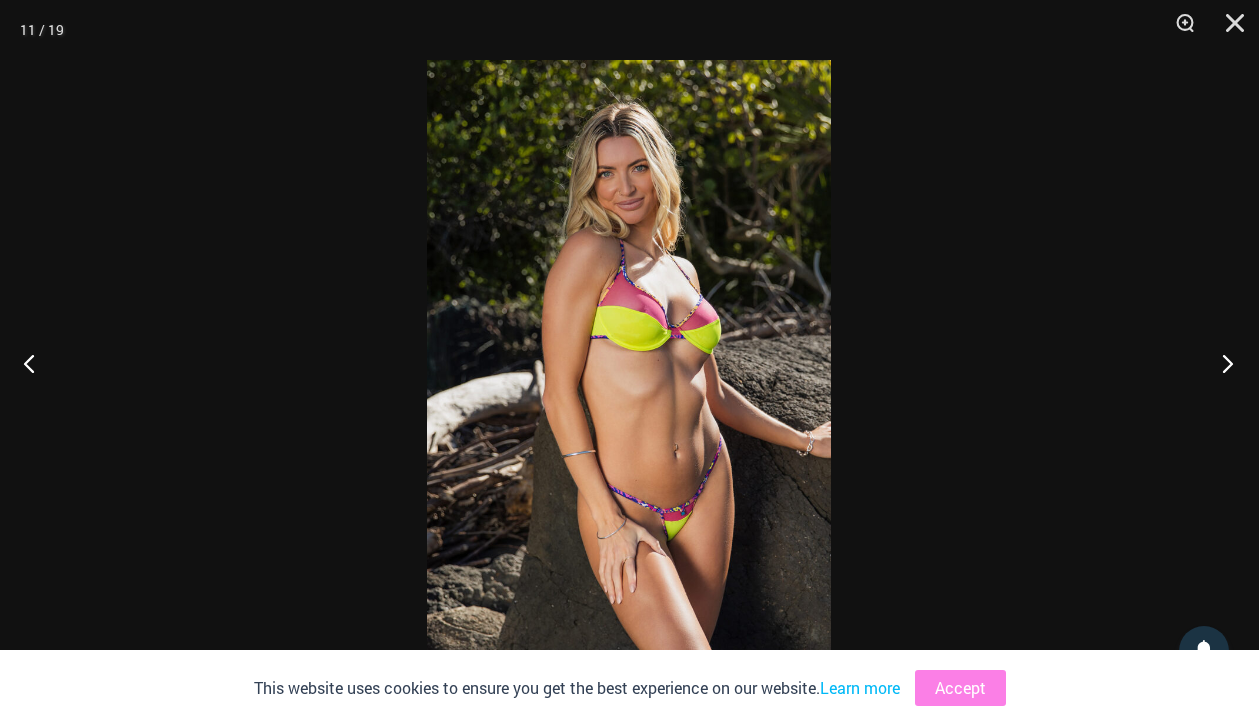 click at bounding box center (1221, 363) 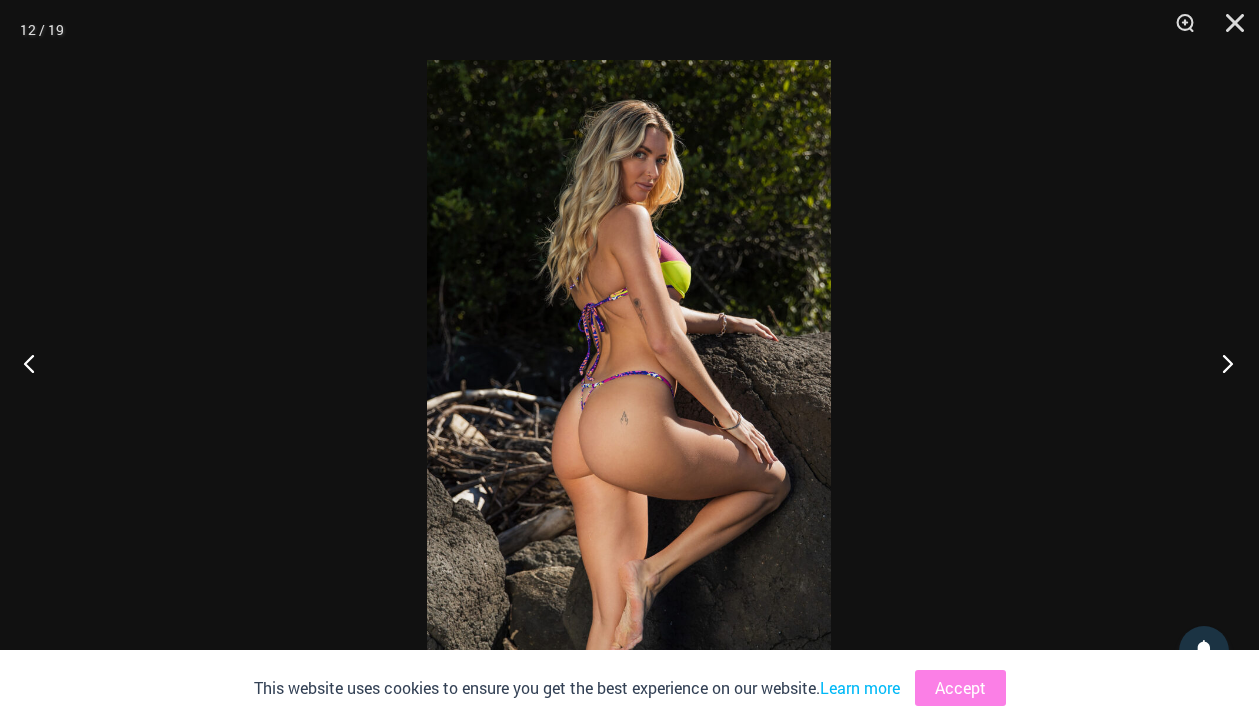 click at bounding box center [1221, 363] 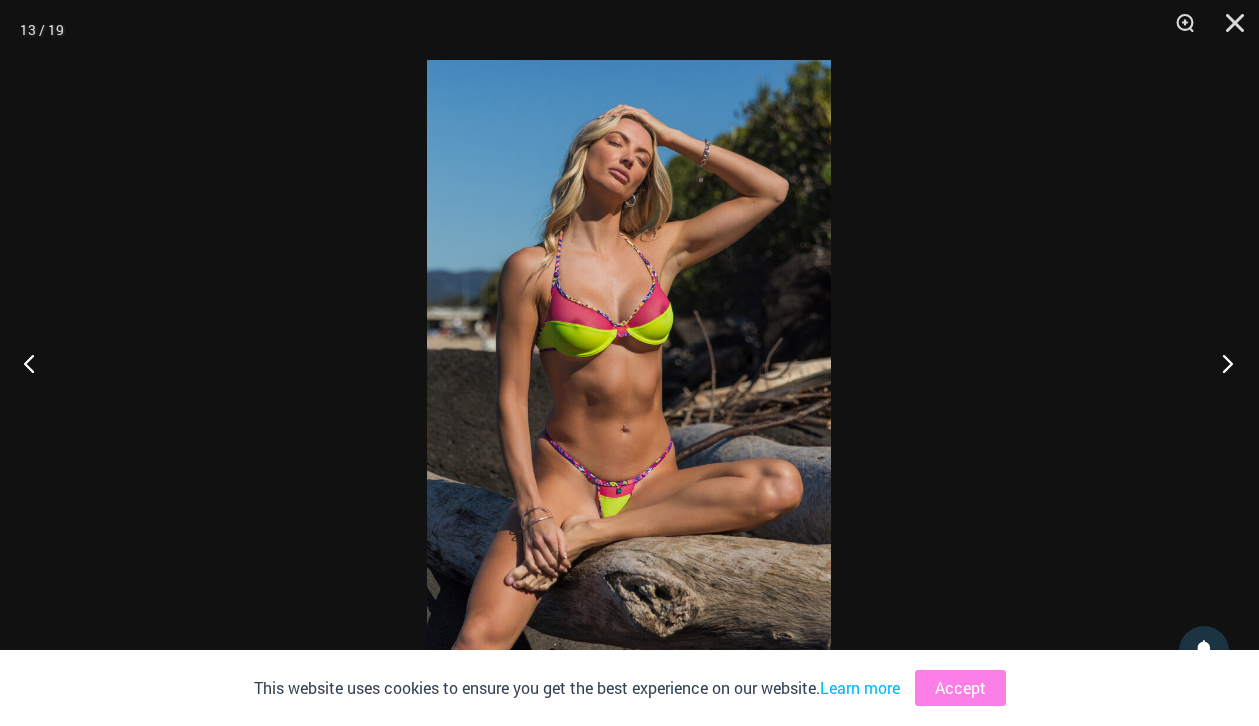 click at bounding box center [1221, 363] 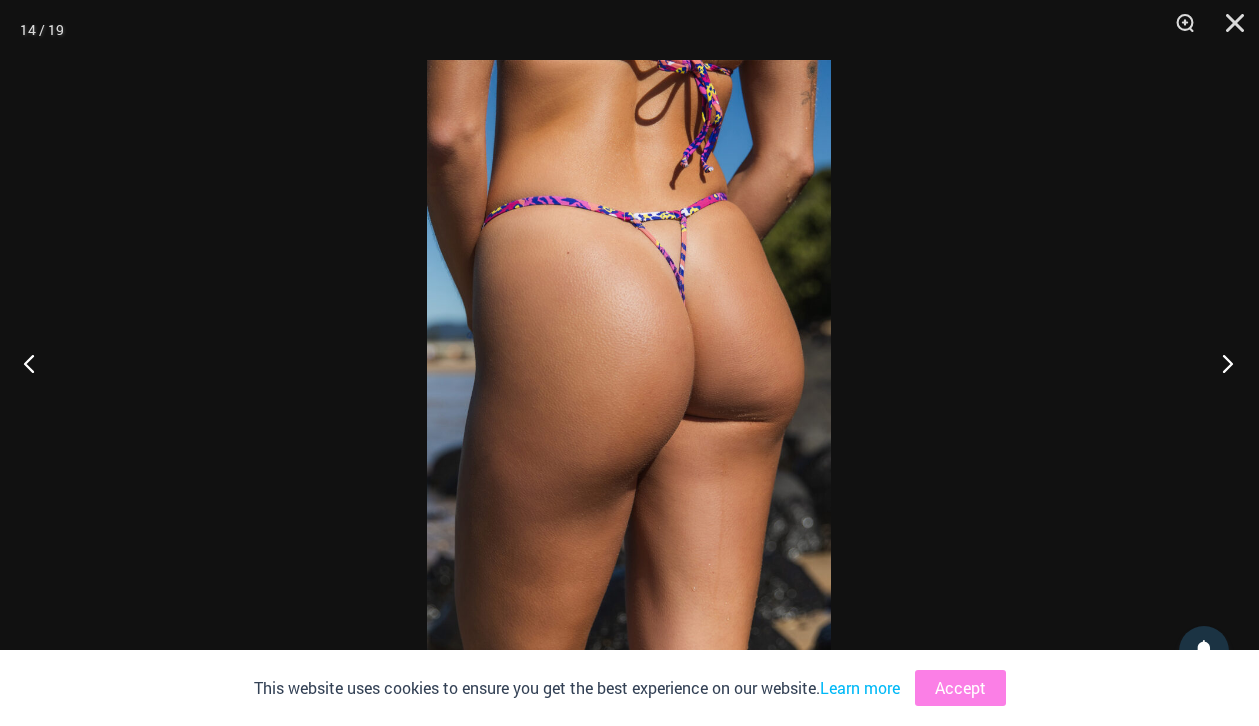 click at bounding box center [1221, 363] 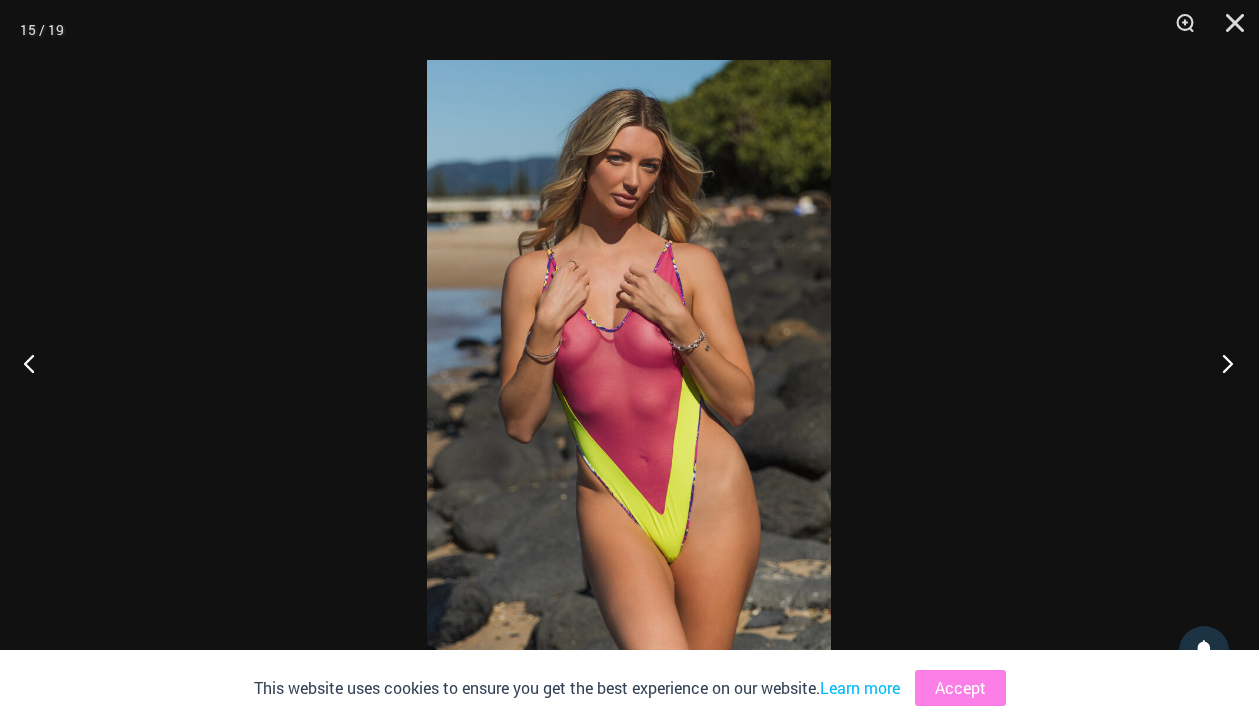 click at bounding box center [1221, 363] 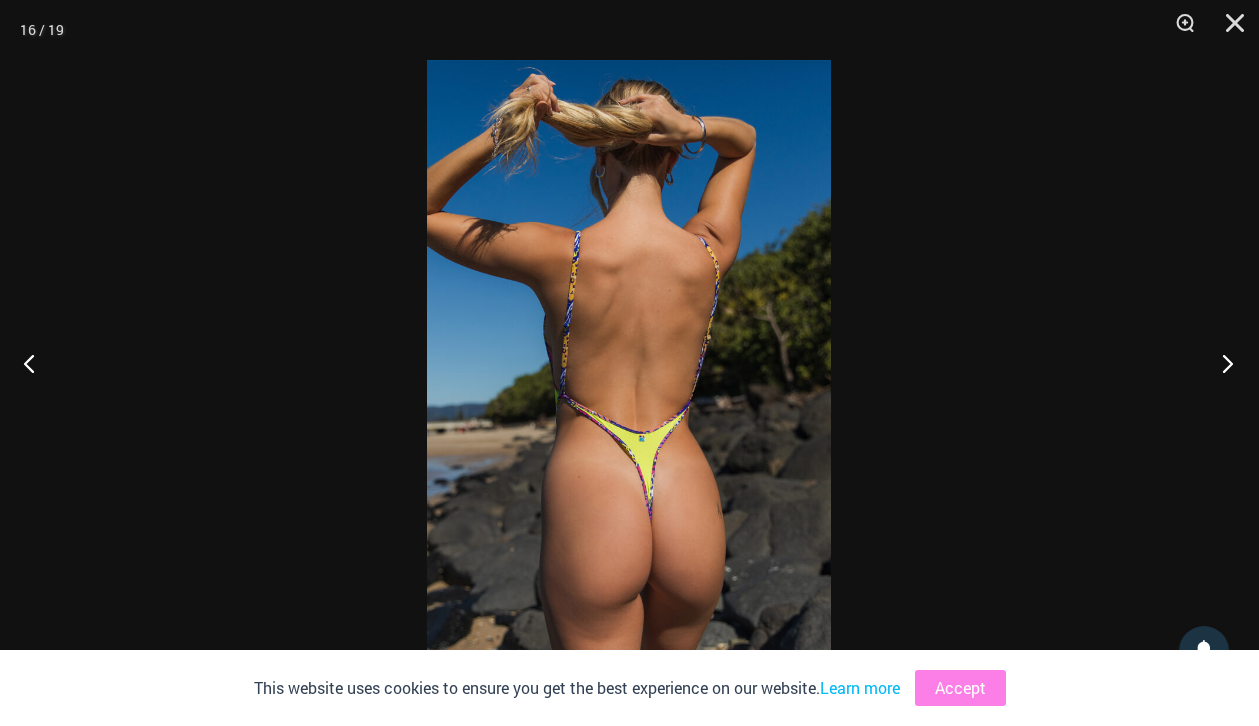 click at bounding box center [1221, 363] 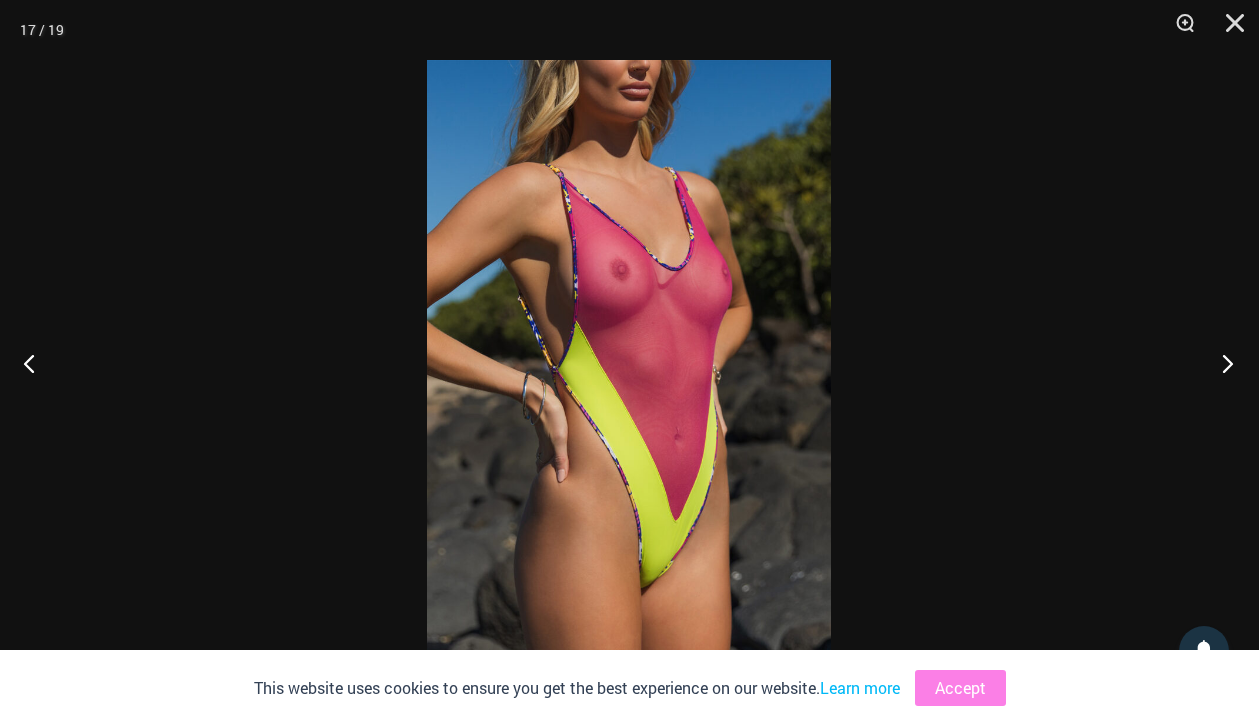 click at bounding box center [1221, 363] 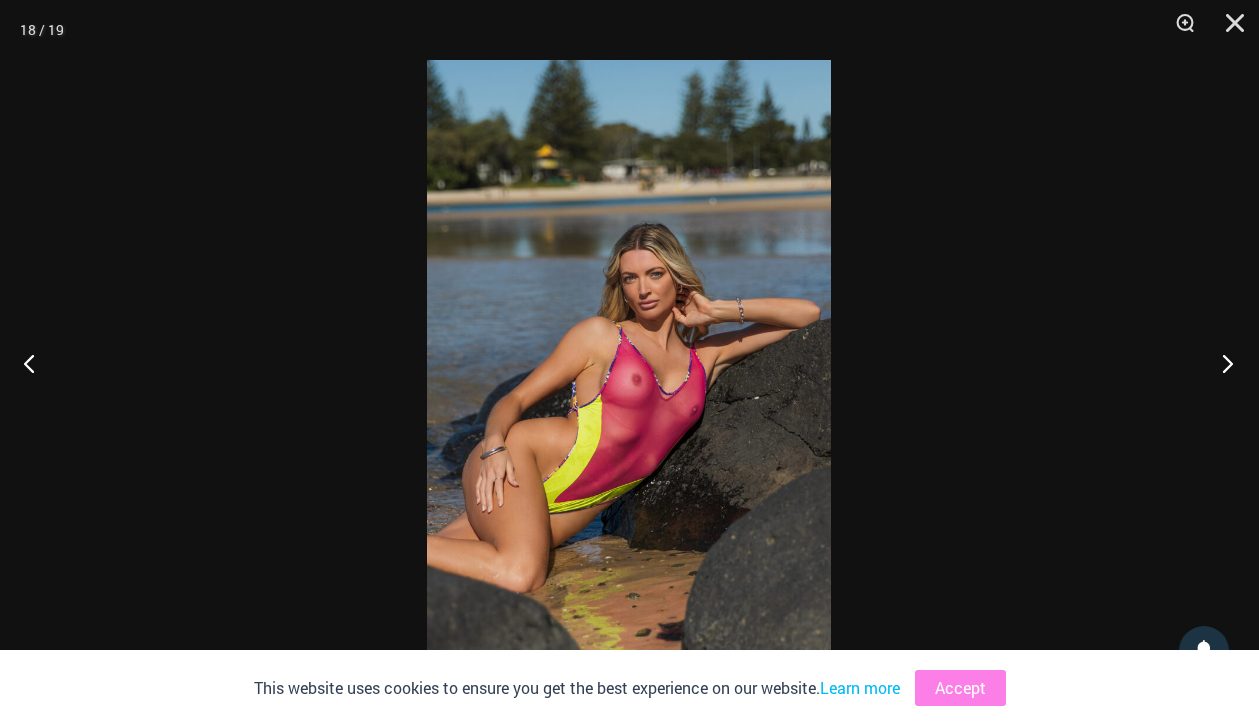 click at bounding box center (1221, 363) 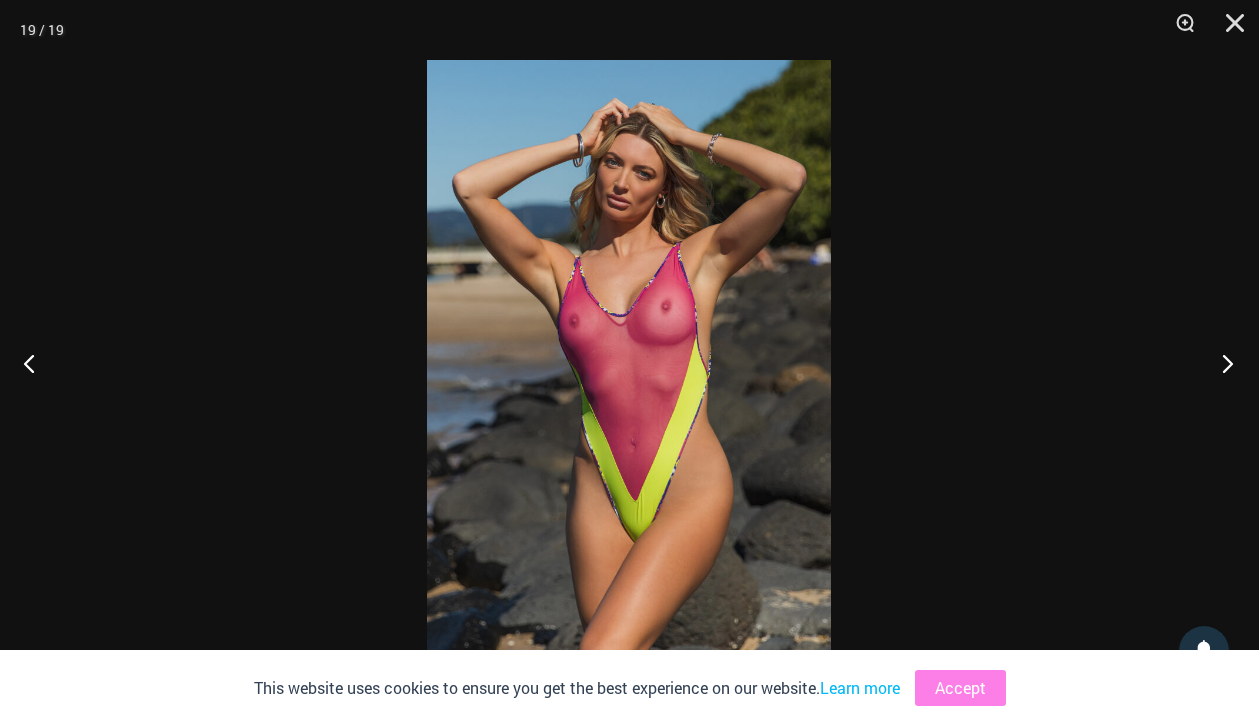 click at bounding box center [1221, 363] 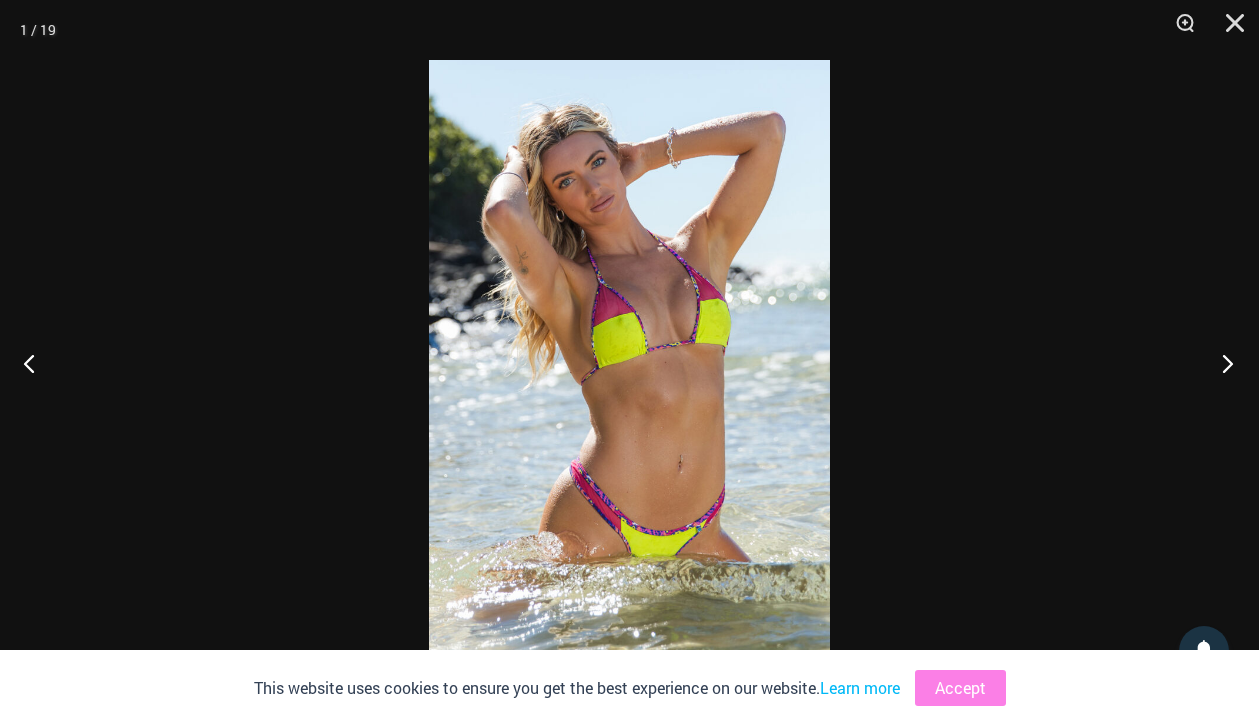 click at bounding box center (1221, 363) 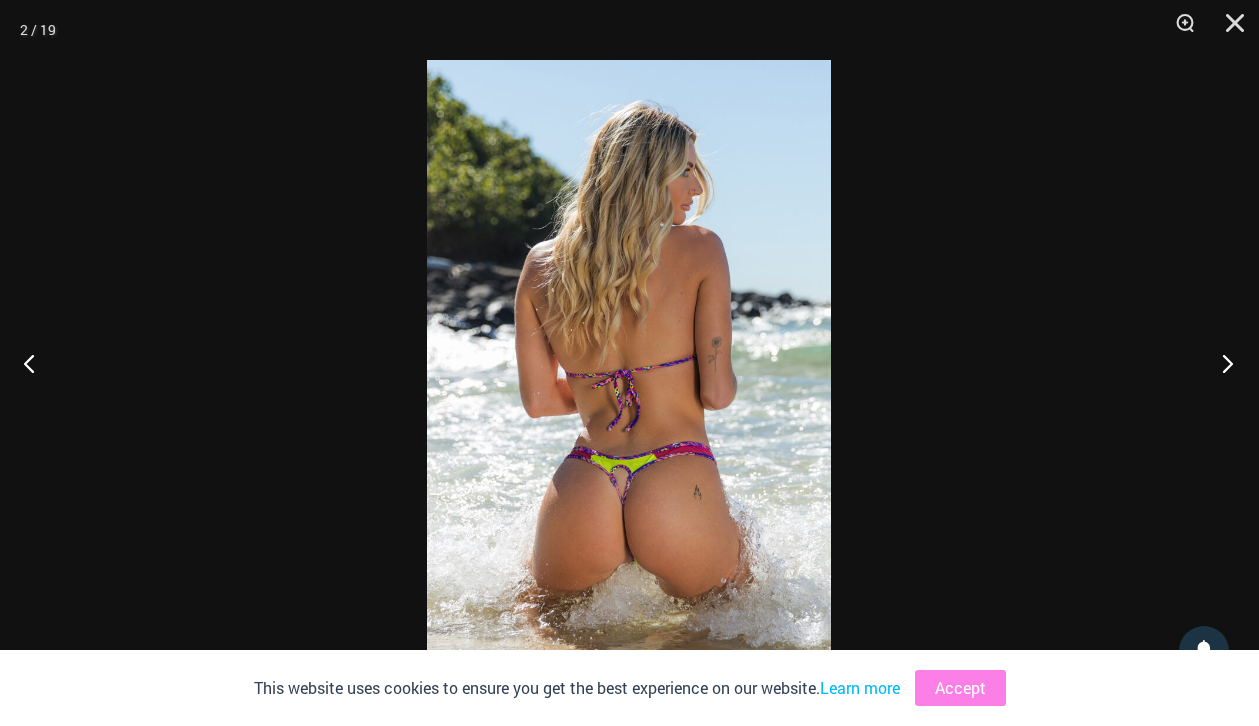 click at bounding box center (1221, 363) 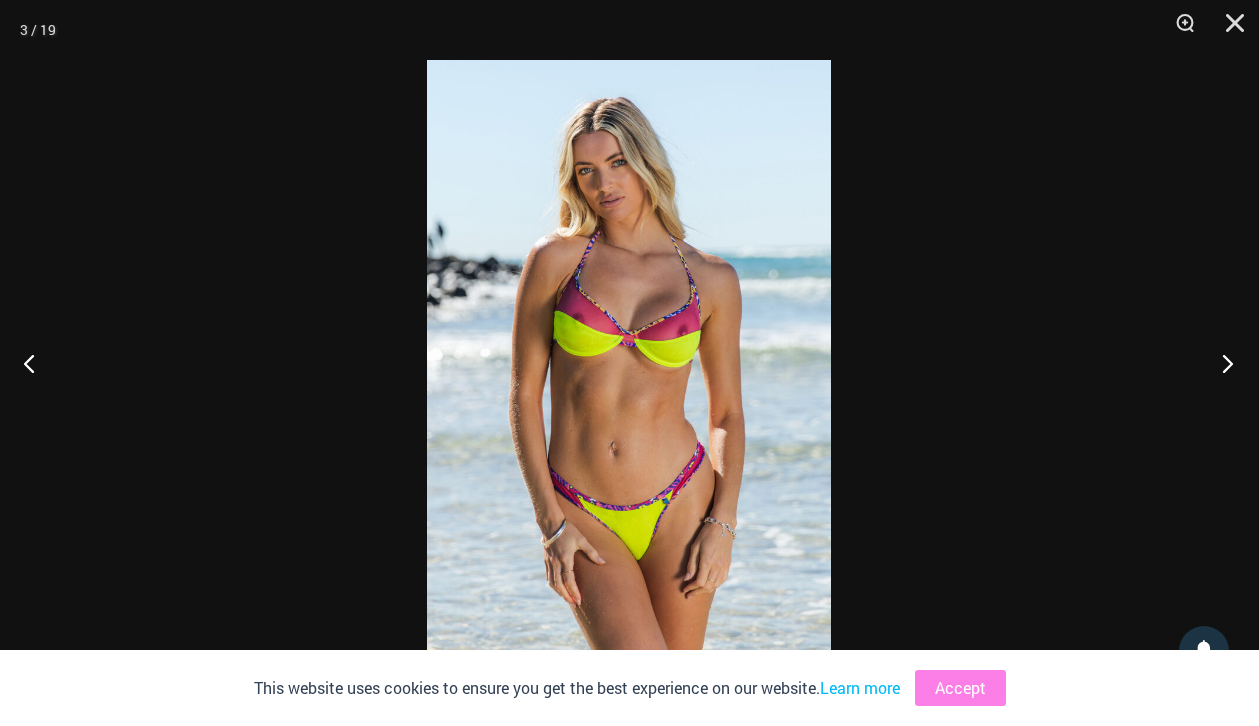 click at bounding box center (1221, 363) 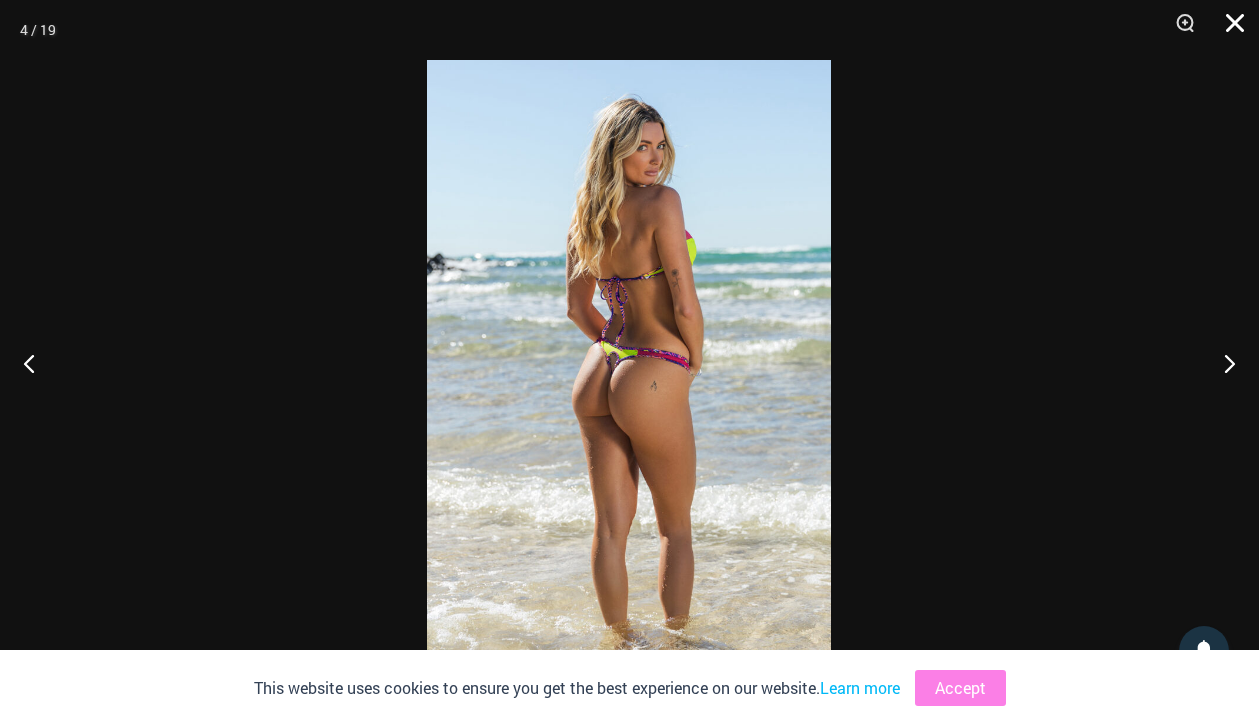 click at bounding box center [1228, 30] 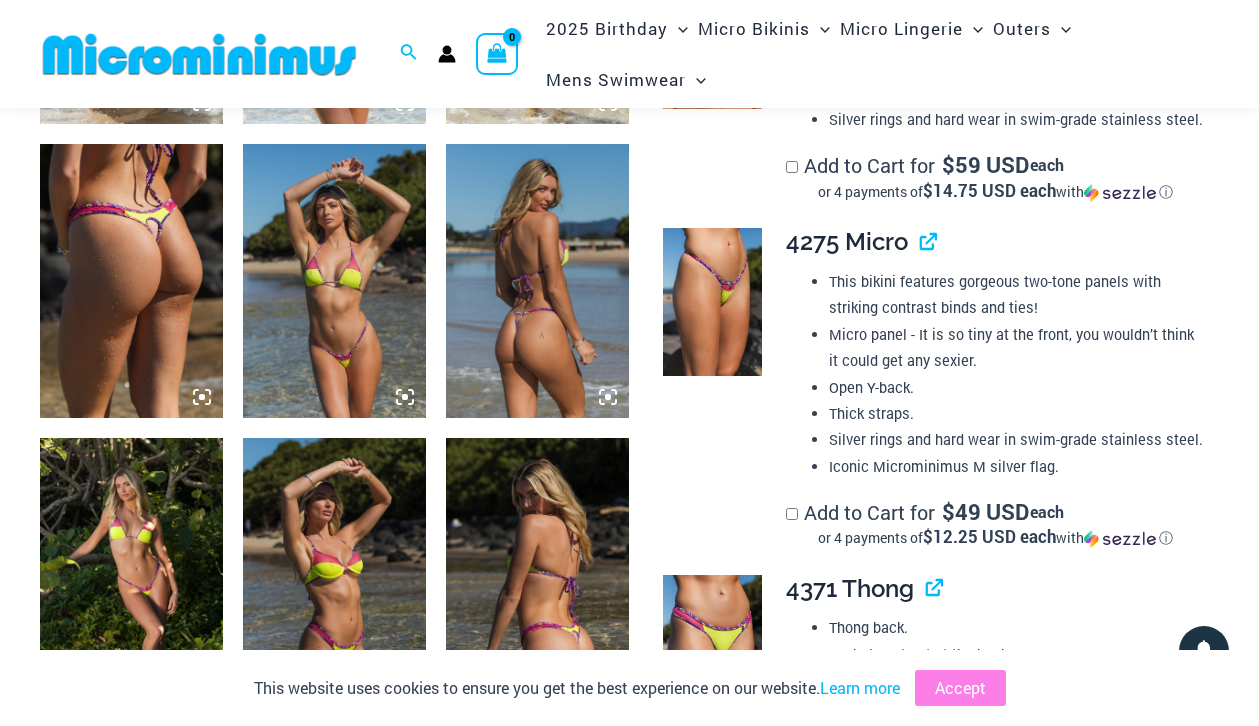 scroll, scrollTop: 1285, scrollLeft: 0, axis: vertical 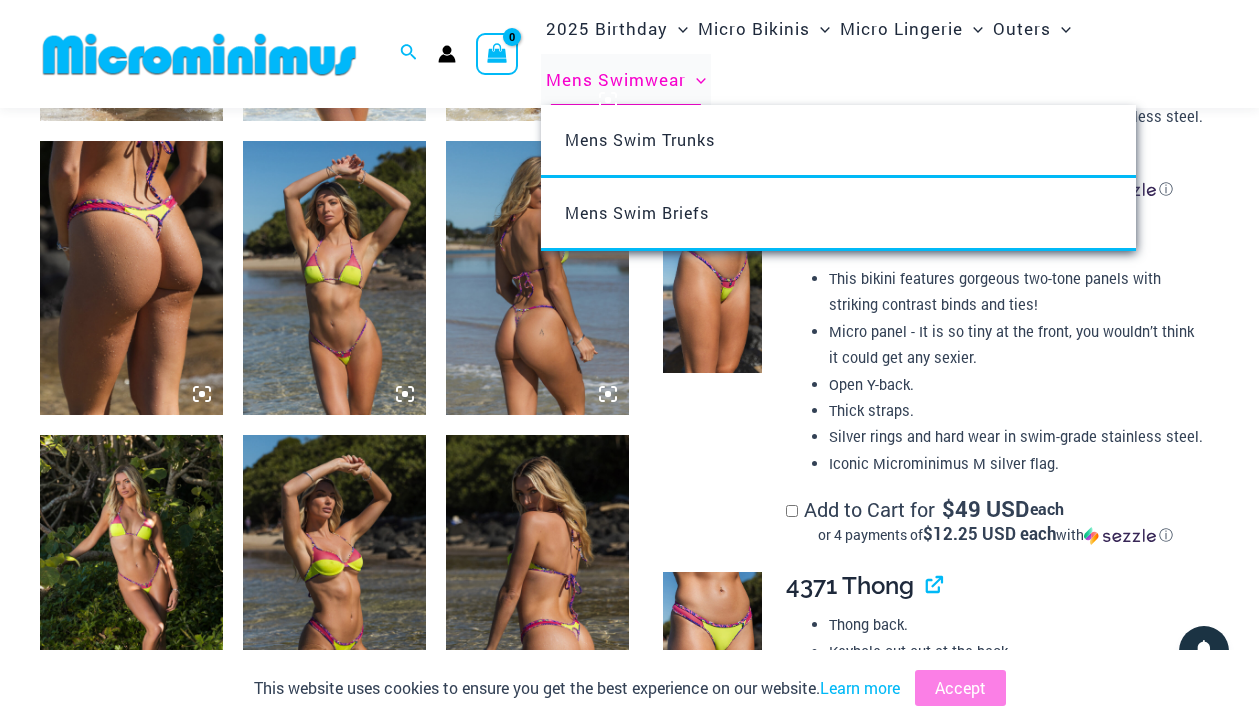 click on "Mens Swimwear" at bounding box center (616, 79) 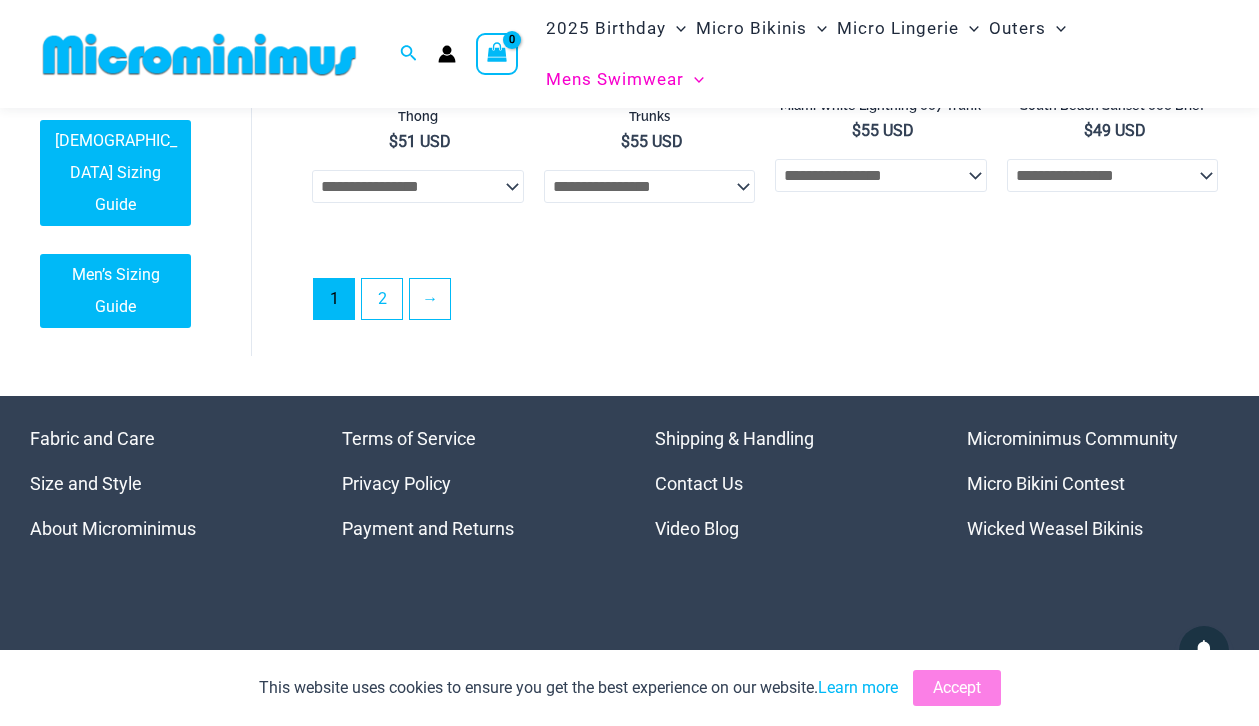 scroll, scrollTop: 4146, scrollLeft: 0, axis: vertical 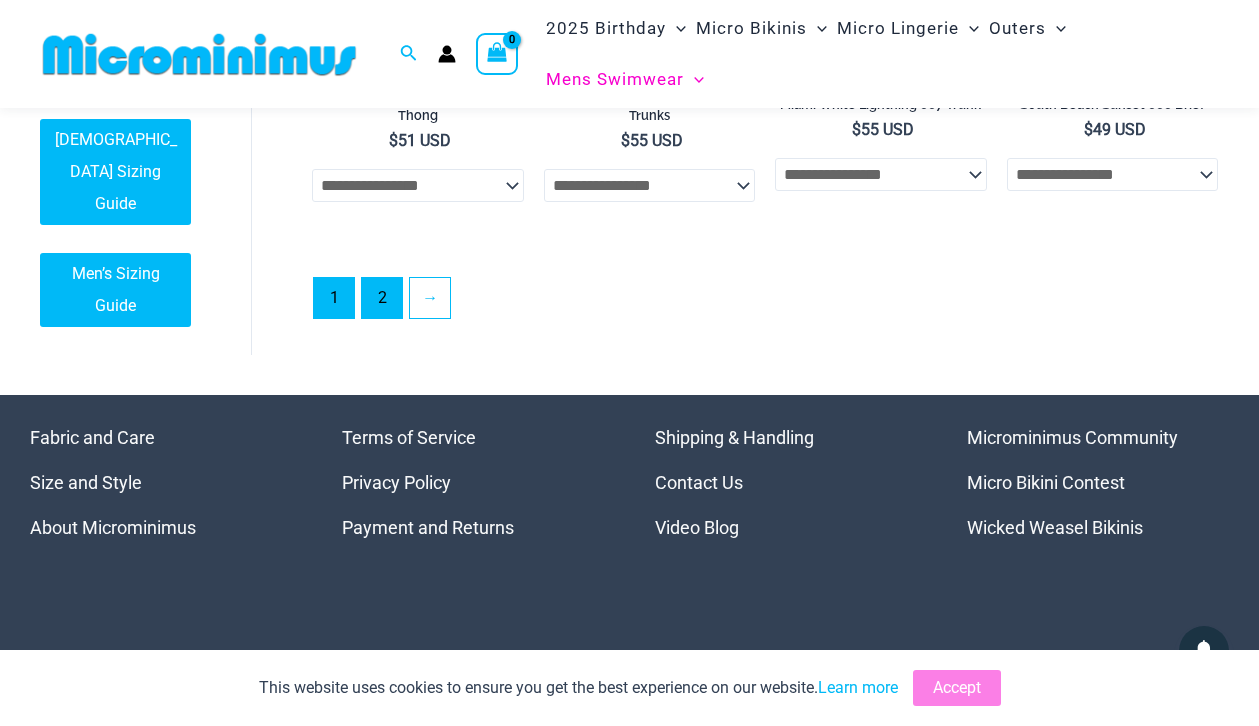 click on "2" at bounding box center [382, 298] 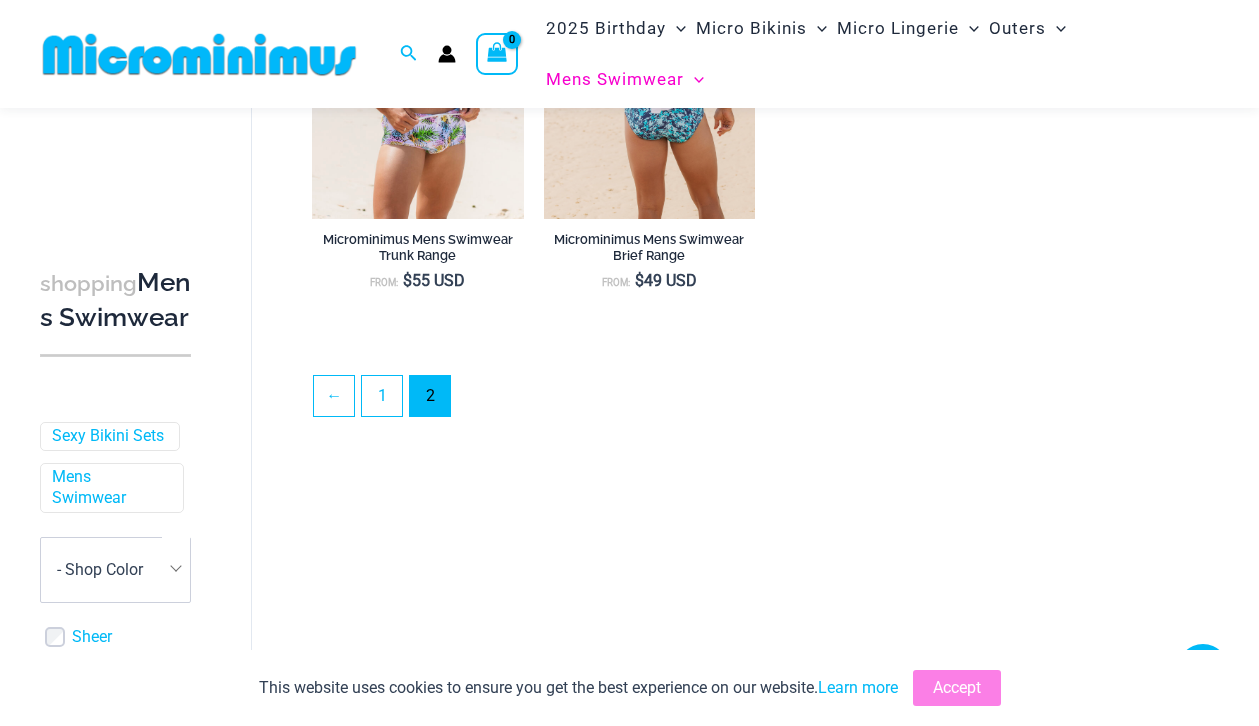 scroll, scrollTop: 349, scrollLeft: 0, axis: vertical 